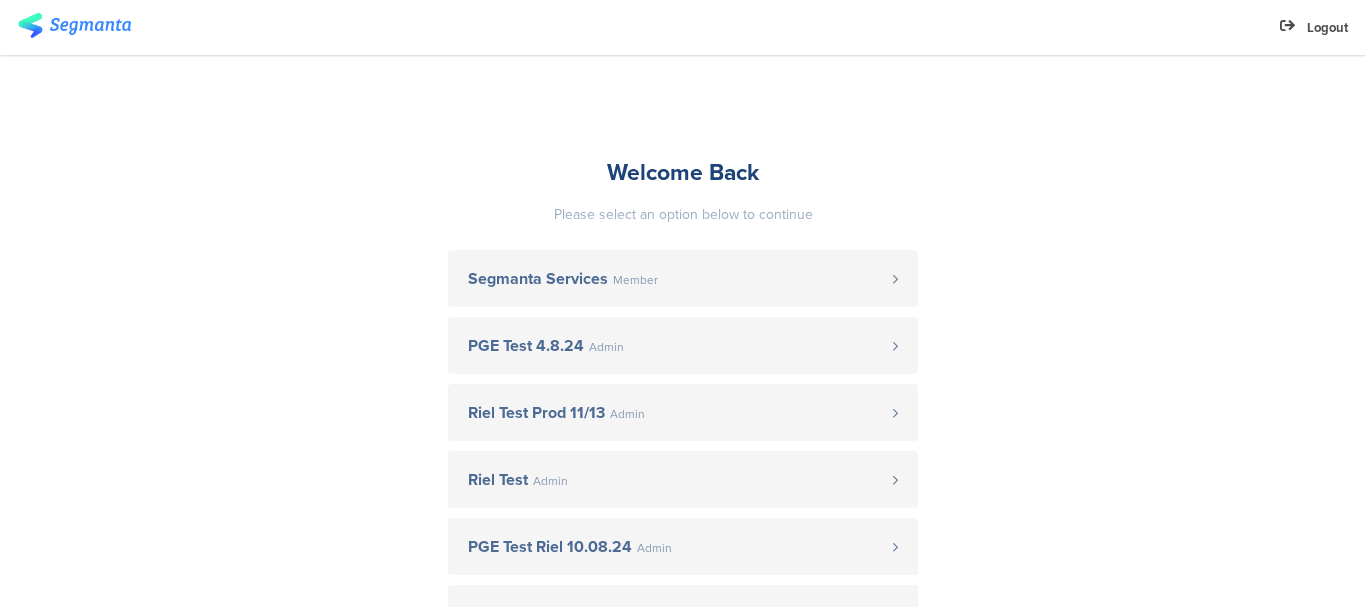 scroll, scrollTop: 0, scrollLeft: 0, axis: both 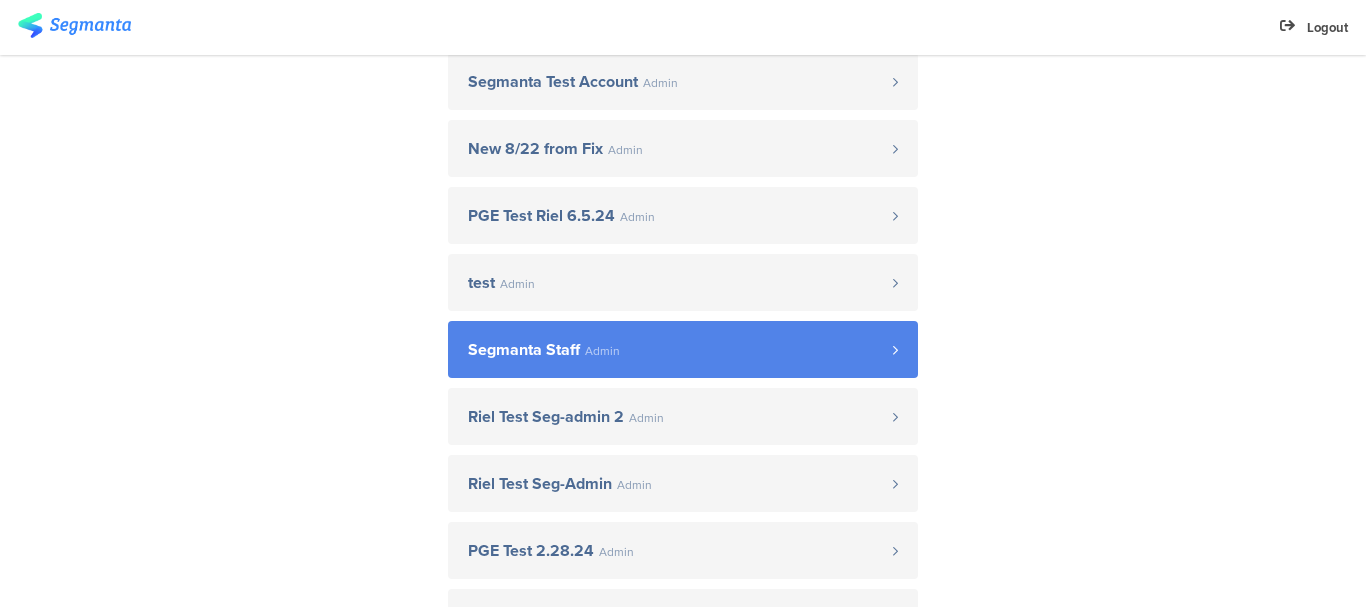 click on "Segmanta Staff
Admin" at bounding box center [683, 349] 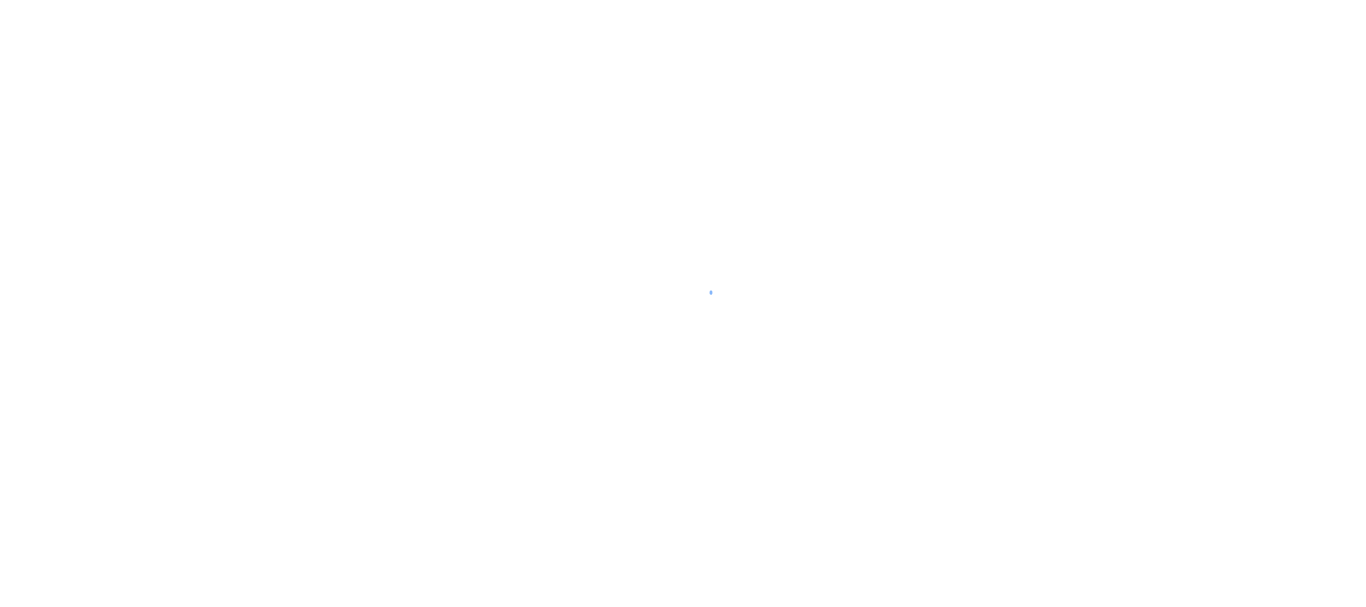 scroll, scrollTop: 0, scrollLeft: 0, axis: both 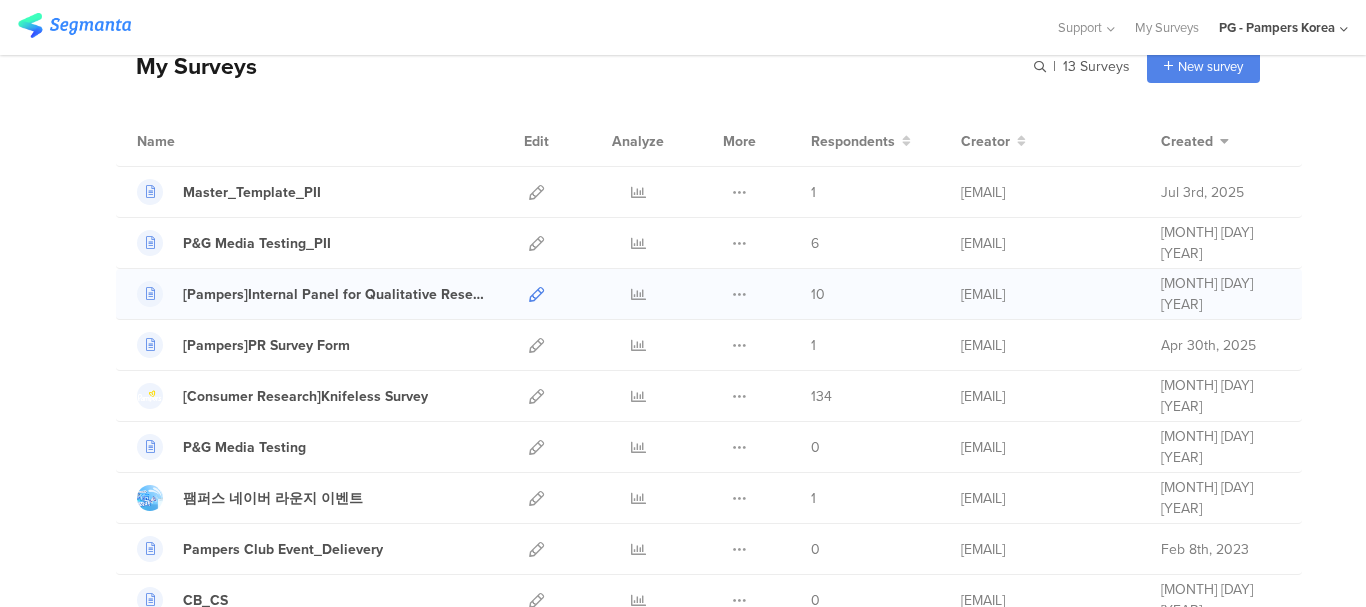 click at bounding box center (536, 294) 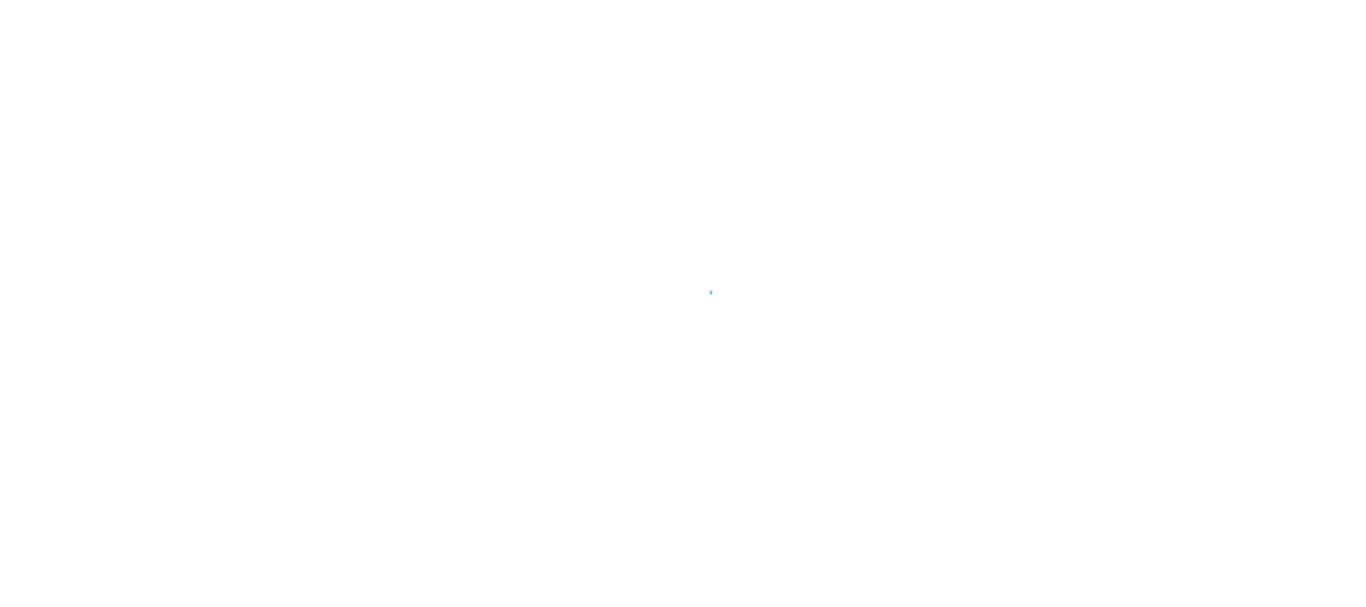 scroll, scrollTop: 0, scrollLeft: 0, axis: both 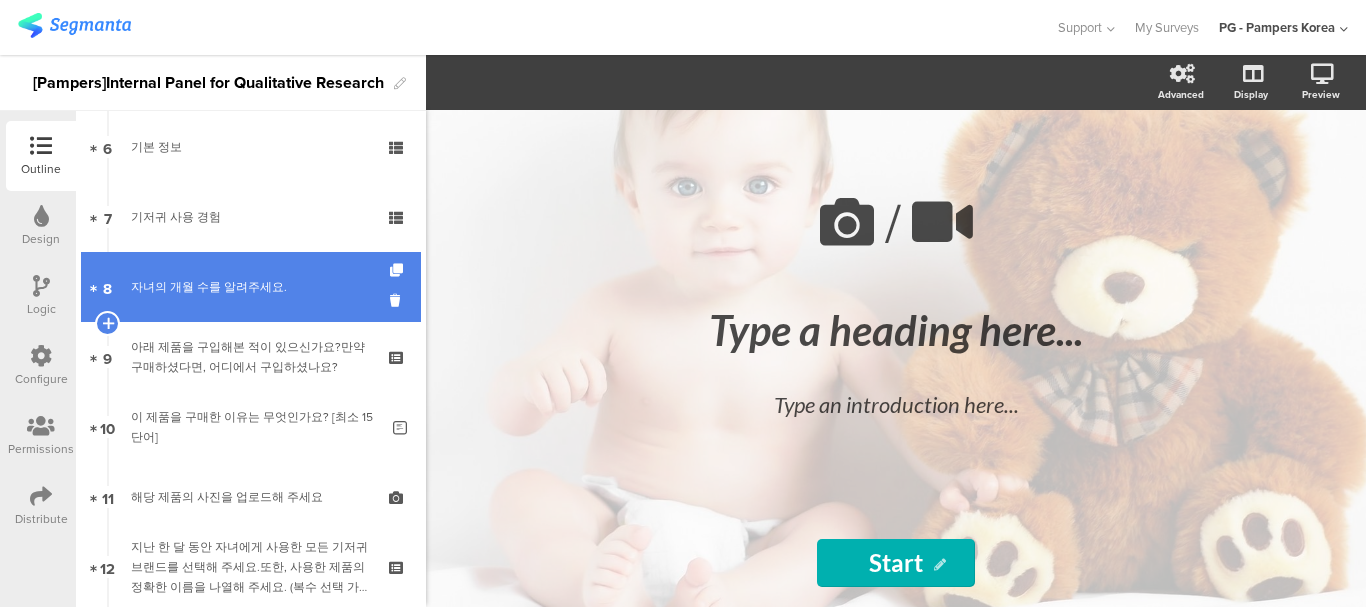 click on "자녀의 개월 수를 알려주세요." at bounding box center (254, 287) 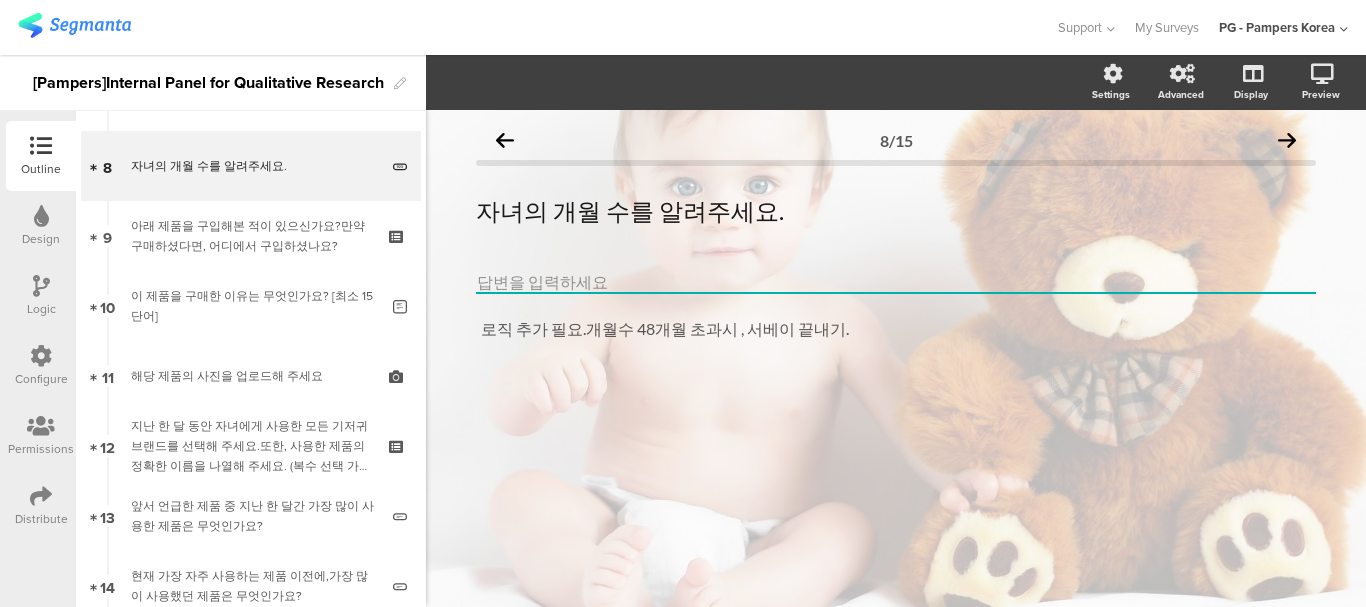 scroll, scrollTop: 500, scrollLeft: 0, axis: vertical 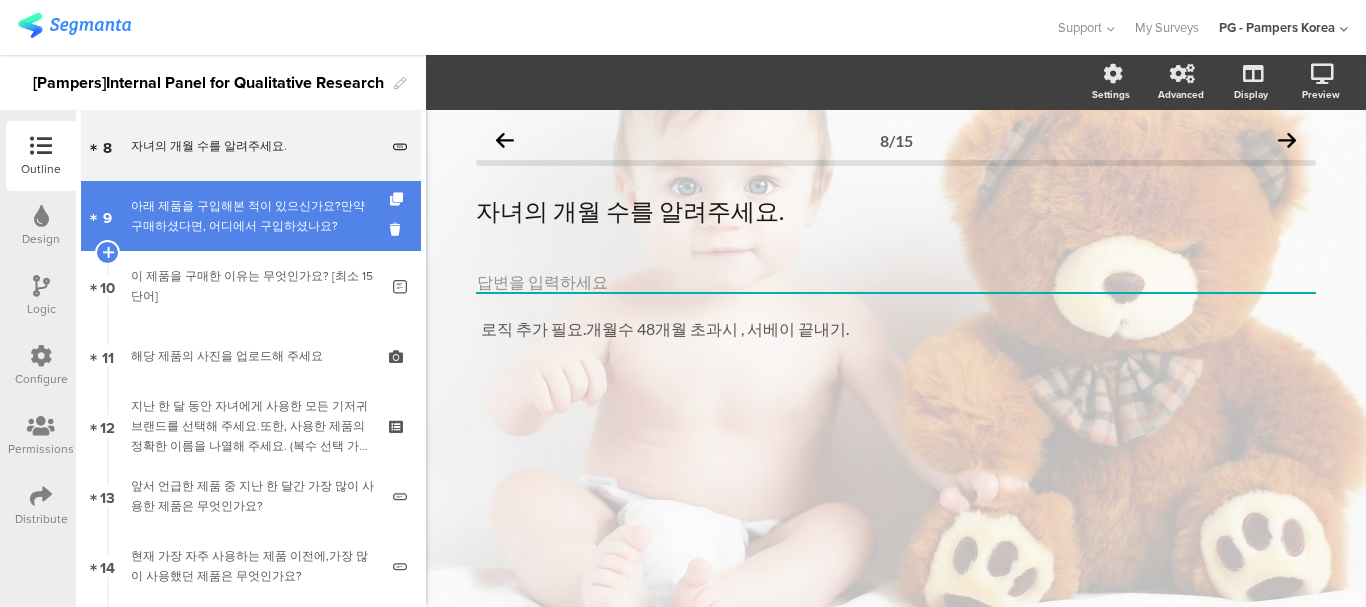 click on "아래 제품을 구입해본 적이 있으신가요?만약 구매하셨다면, 어디에서 구입하셨나요?" at bounding box center (250, 216) 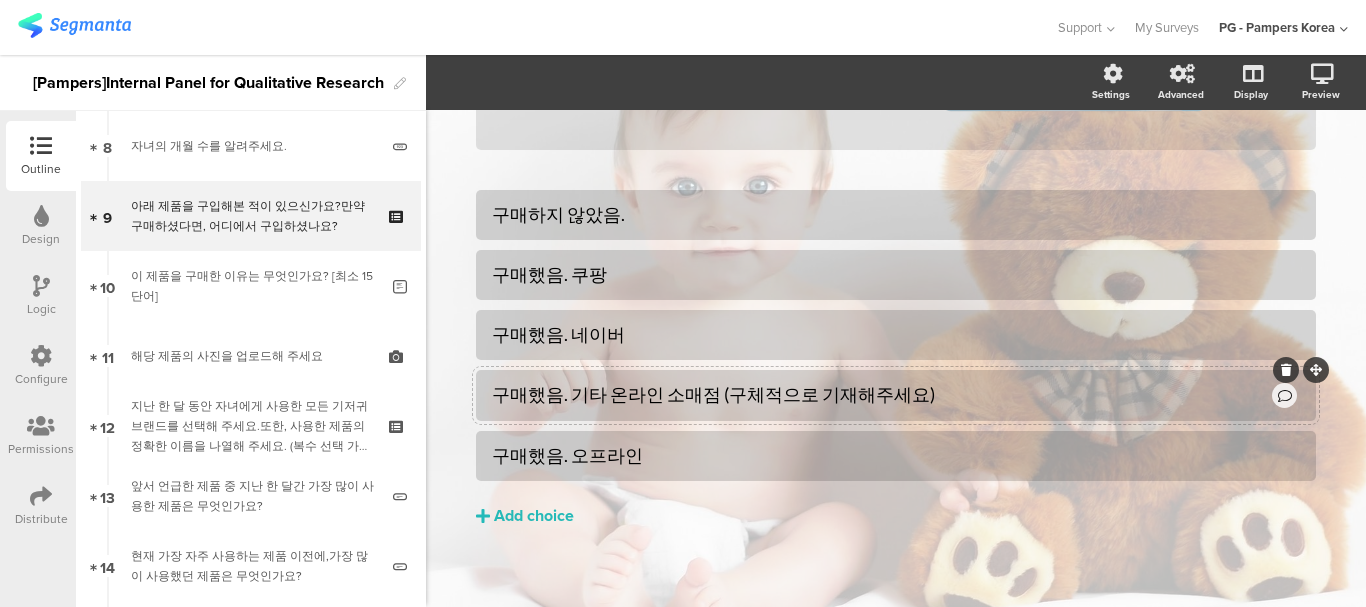 scroll, scrollTop: 460, scrollLeft: 0, axis: vertical 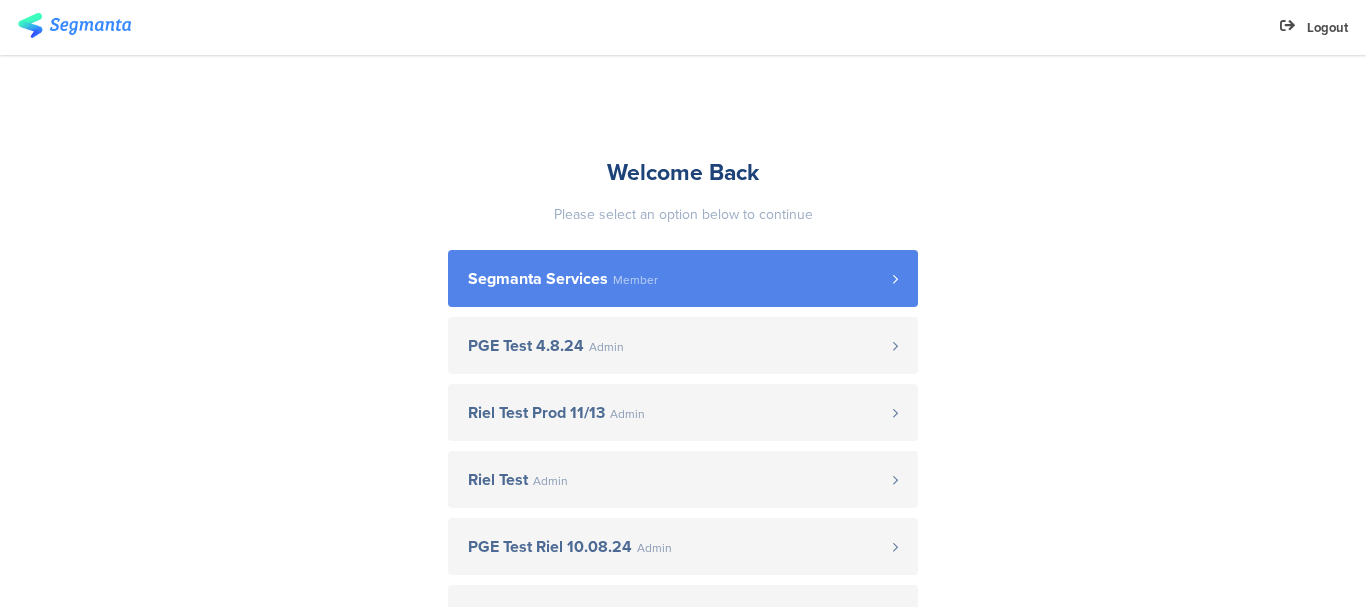 click on "Segmanta Services
Member" at bounding box center (683, 278) 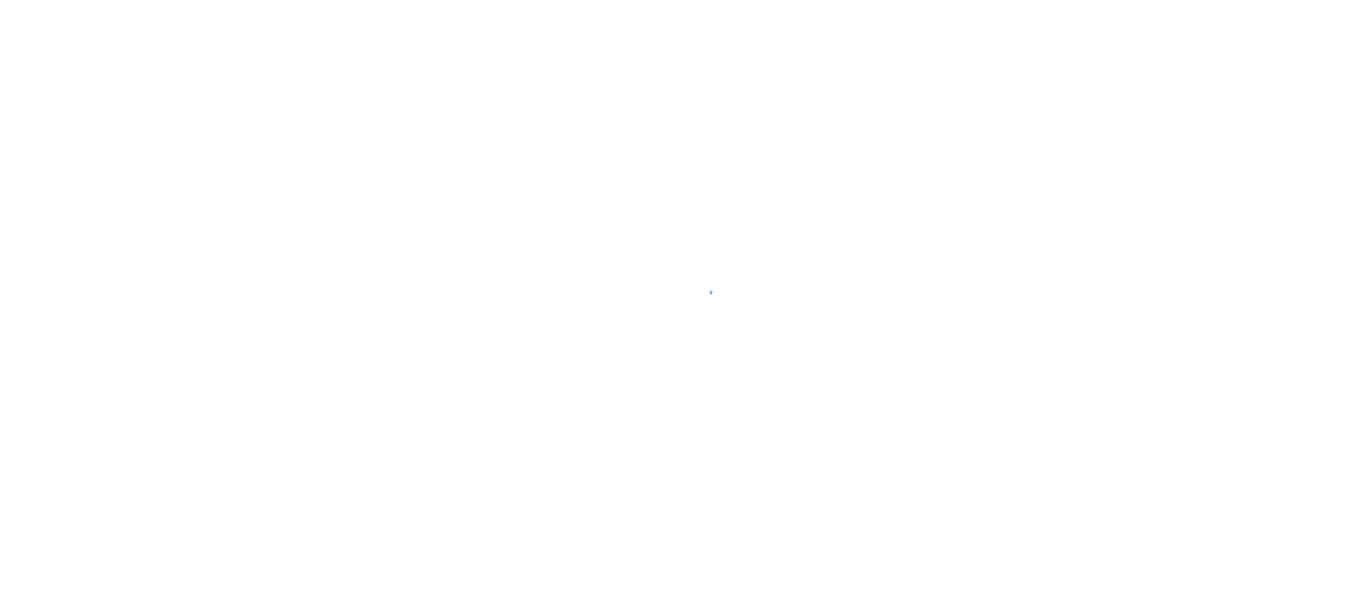 scroll, scrollTop: 0, scrollLeft: 0, axis: both 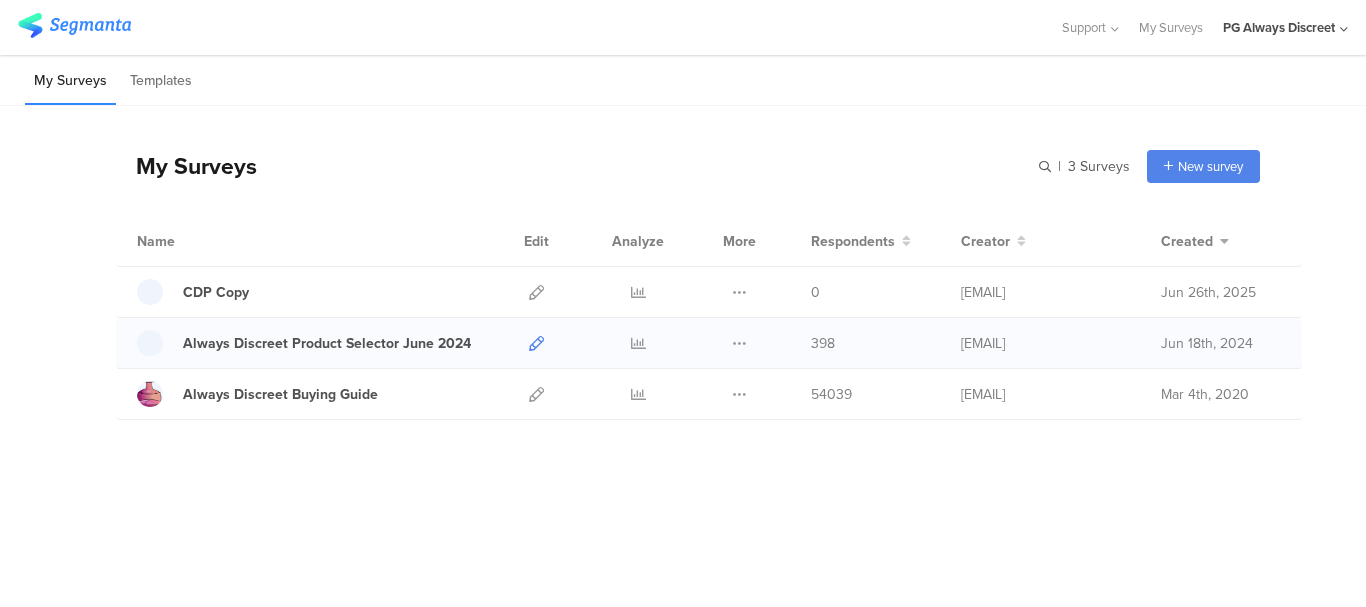 click at bounding box center (536, 343) 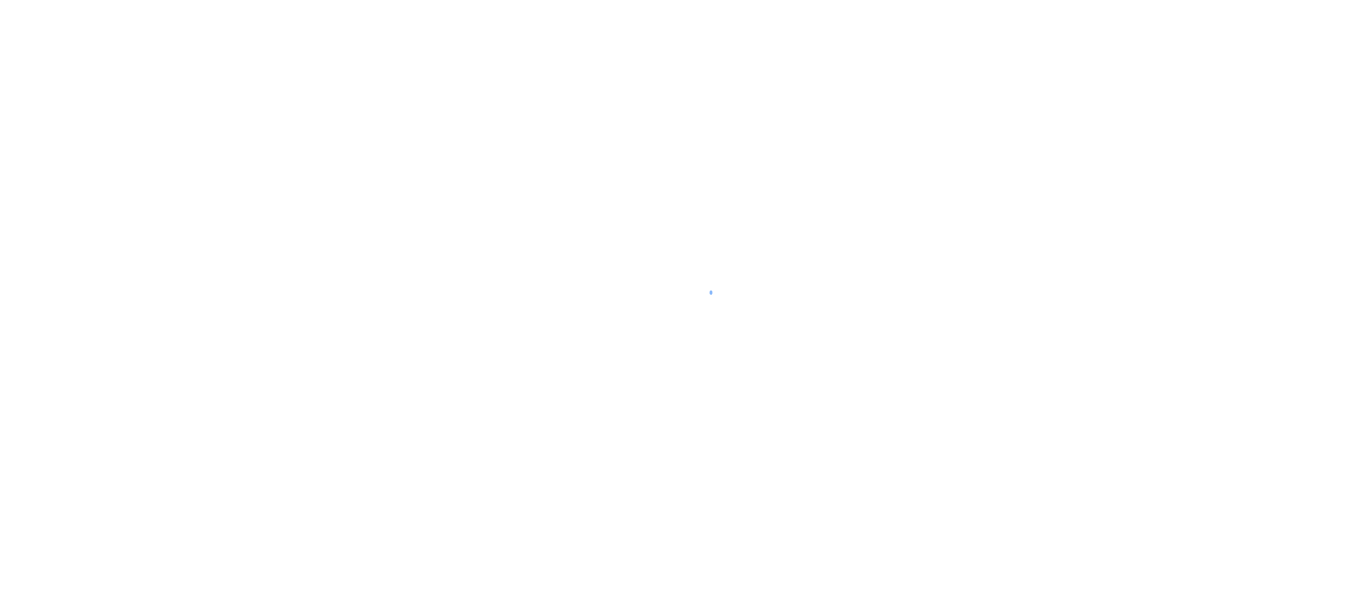 scroll, scrollTop: 0, scrollLeft: 0, axis: both 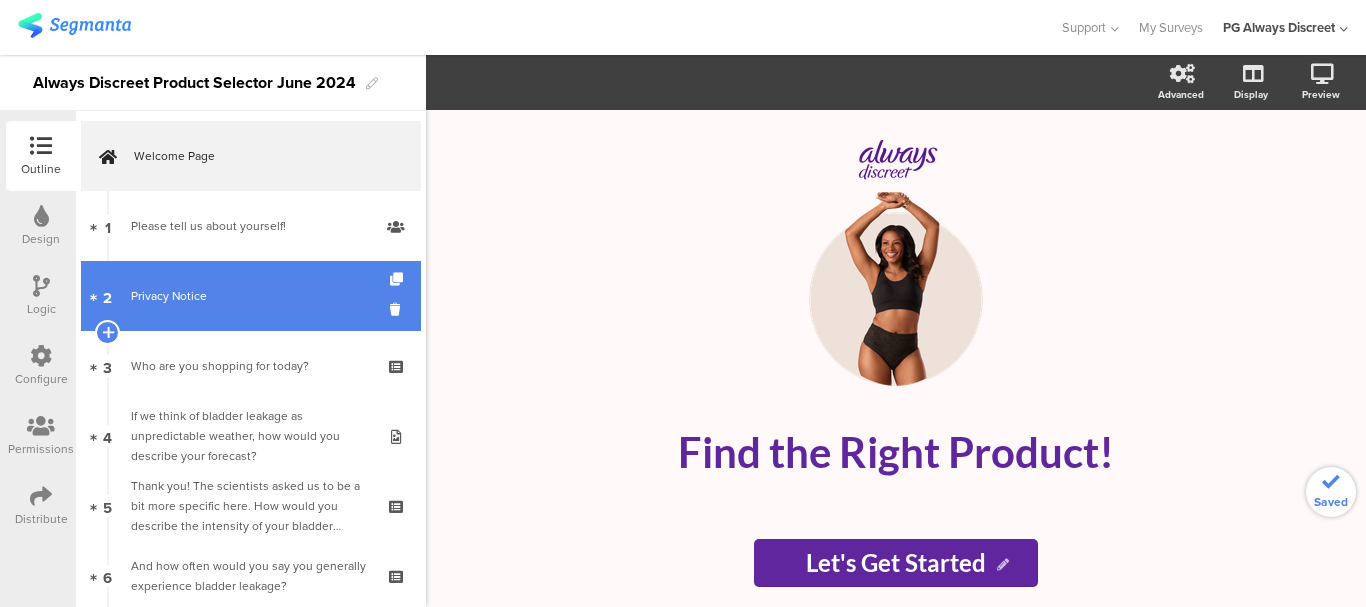 click on "Privacy Notice" at bounding box center (250, 296) 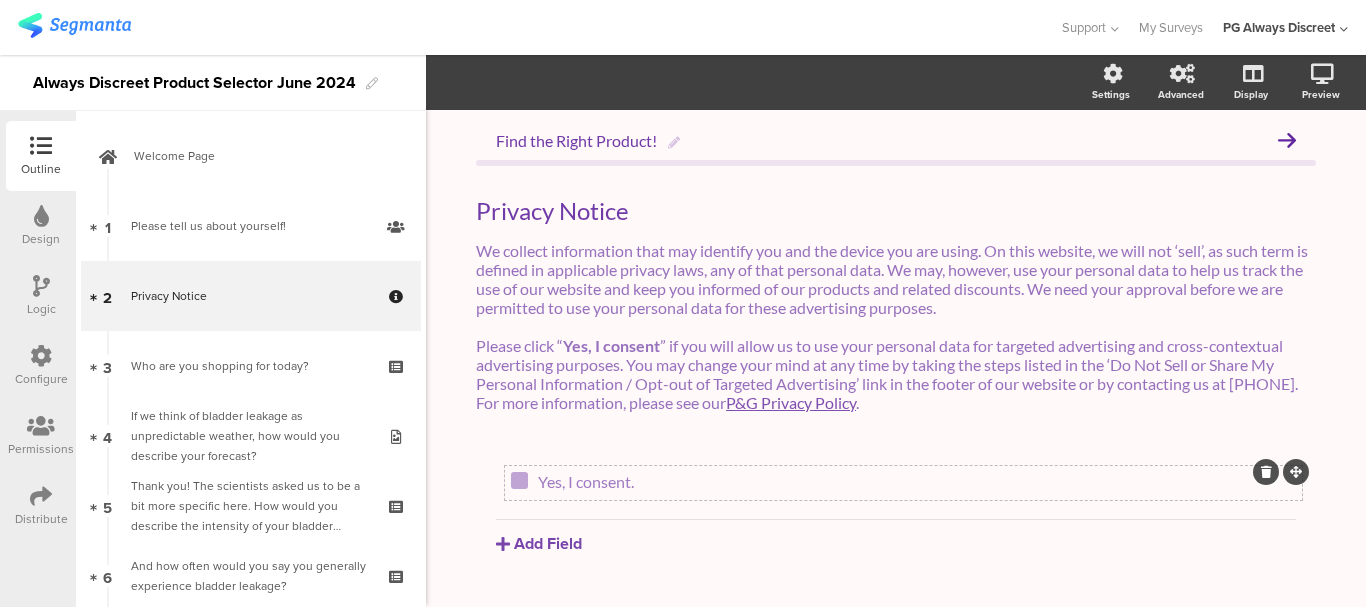 click at bounding box center (519, 480) 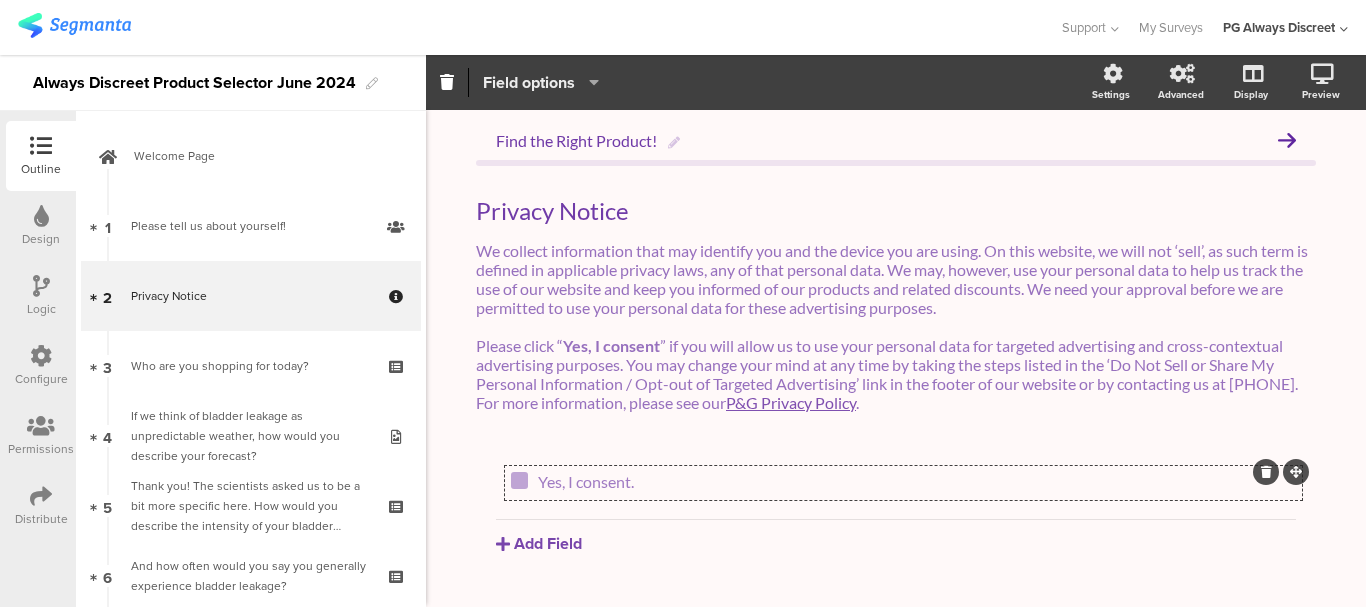 click on "Field options" at bounding box center (529, 82) 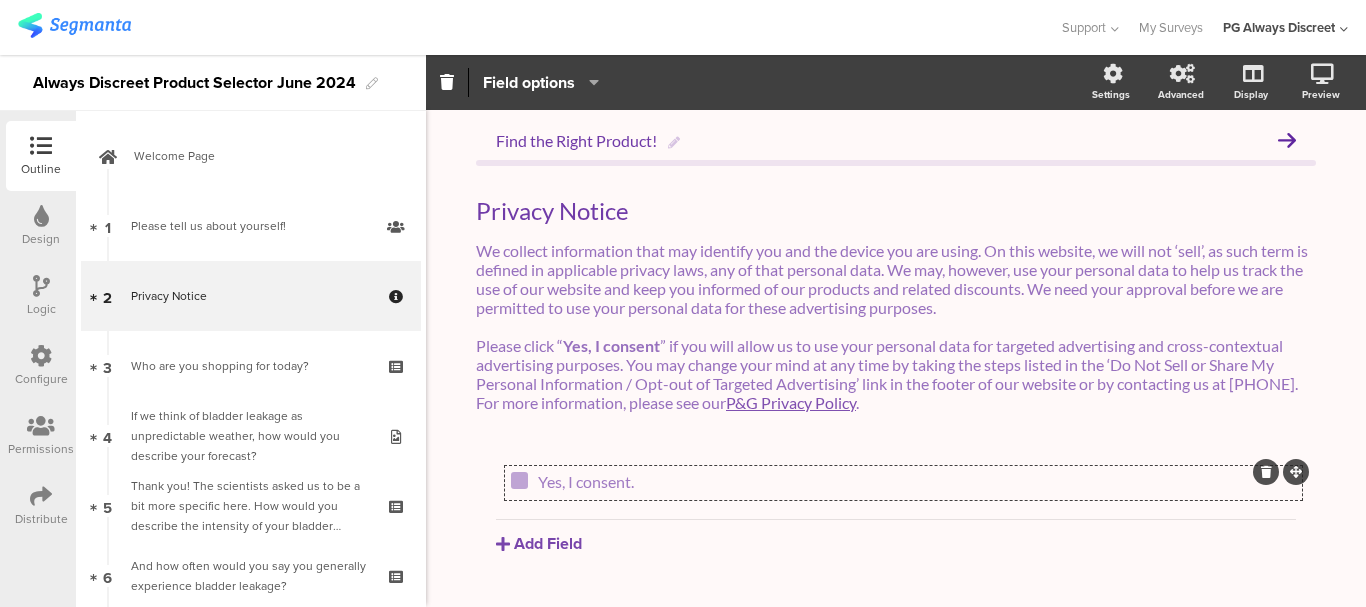 click at bounding box center (529, 27) 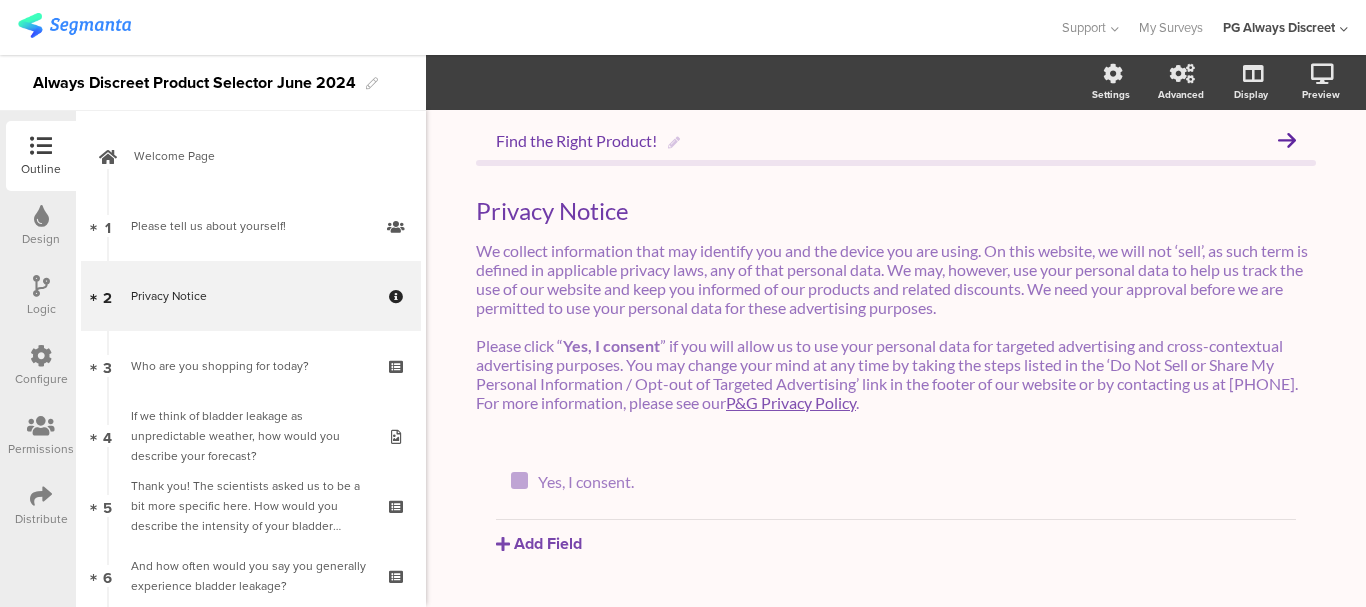 click at bounding box center [41, 356] 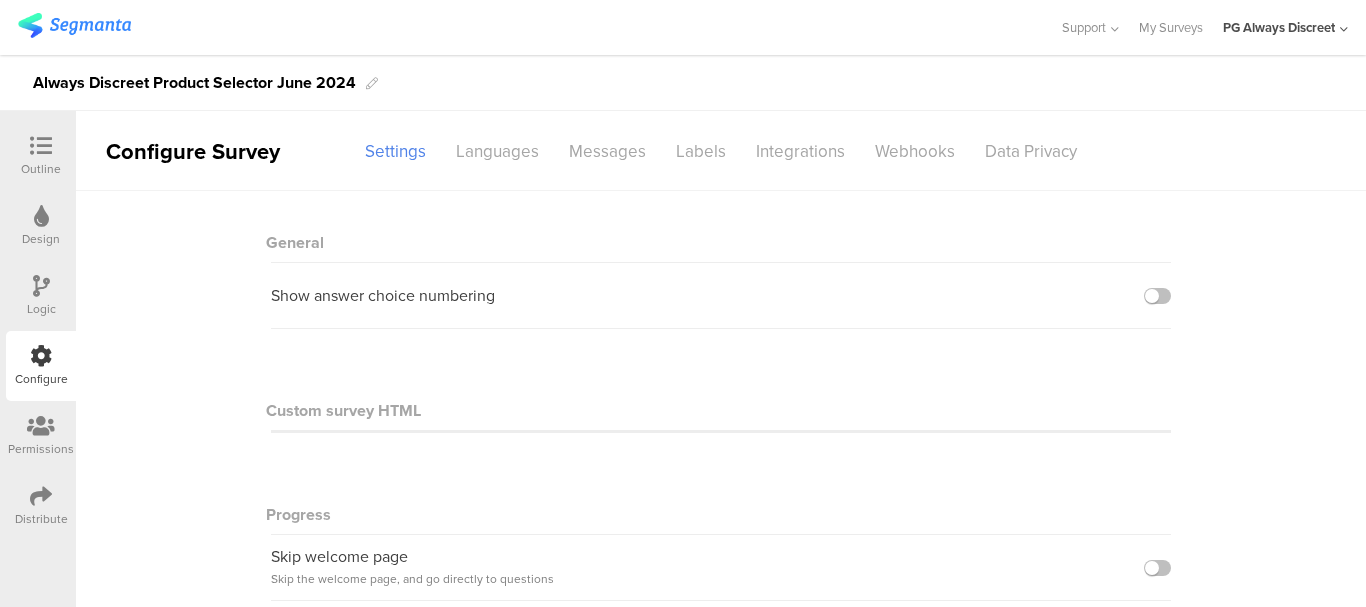 click at bounding box center [41, 286] 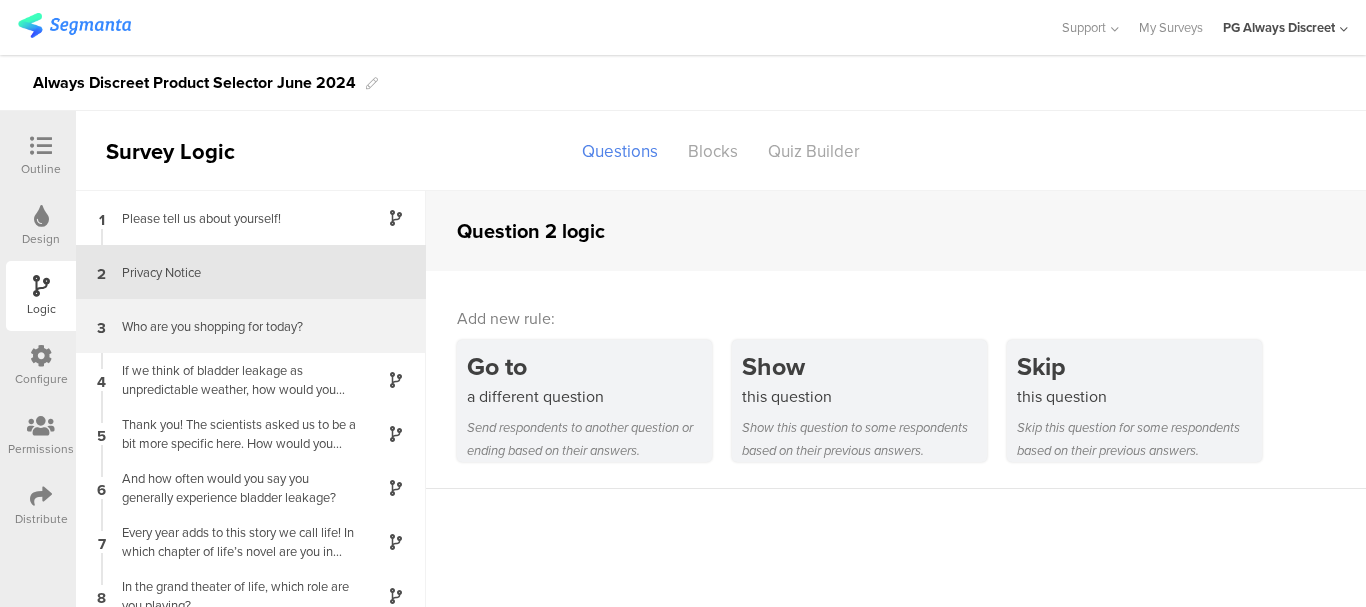 click on "Who are you shopping for today?" at bounding box center (235, 218) 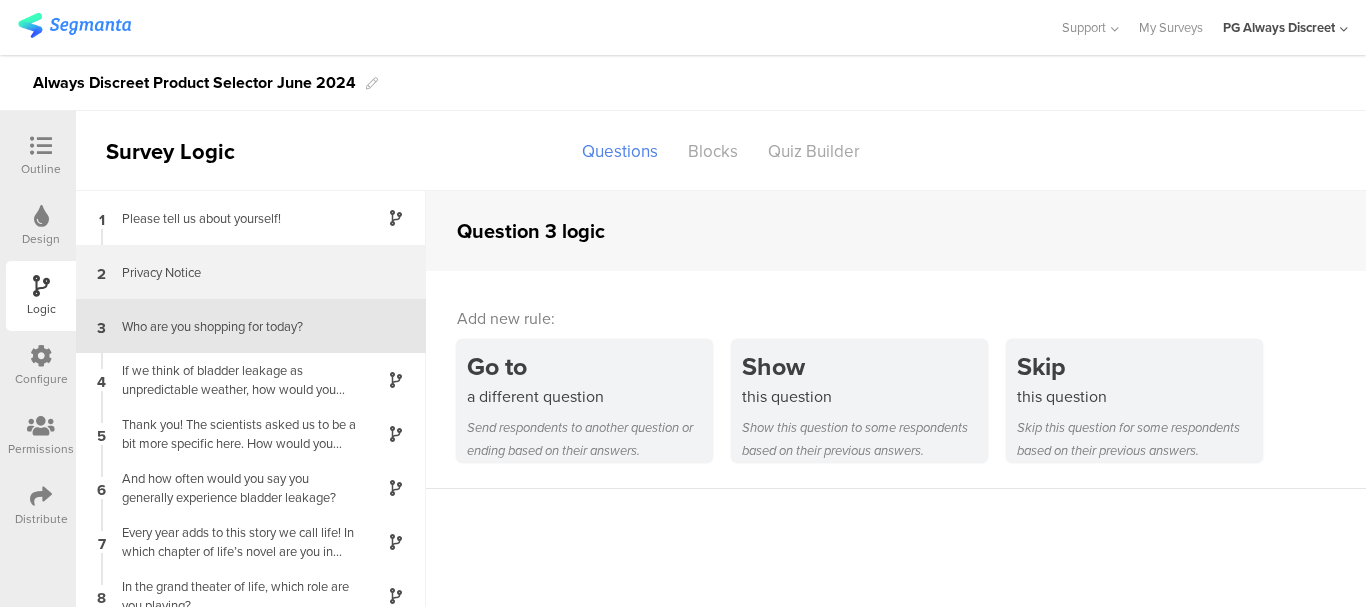 click on "2
Privacy Notice" at bounding box center (251, 218) 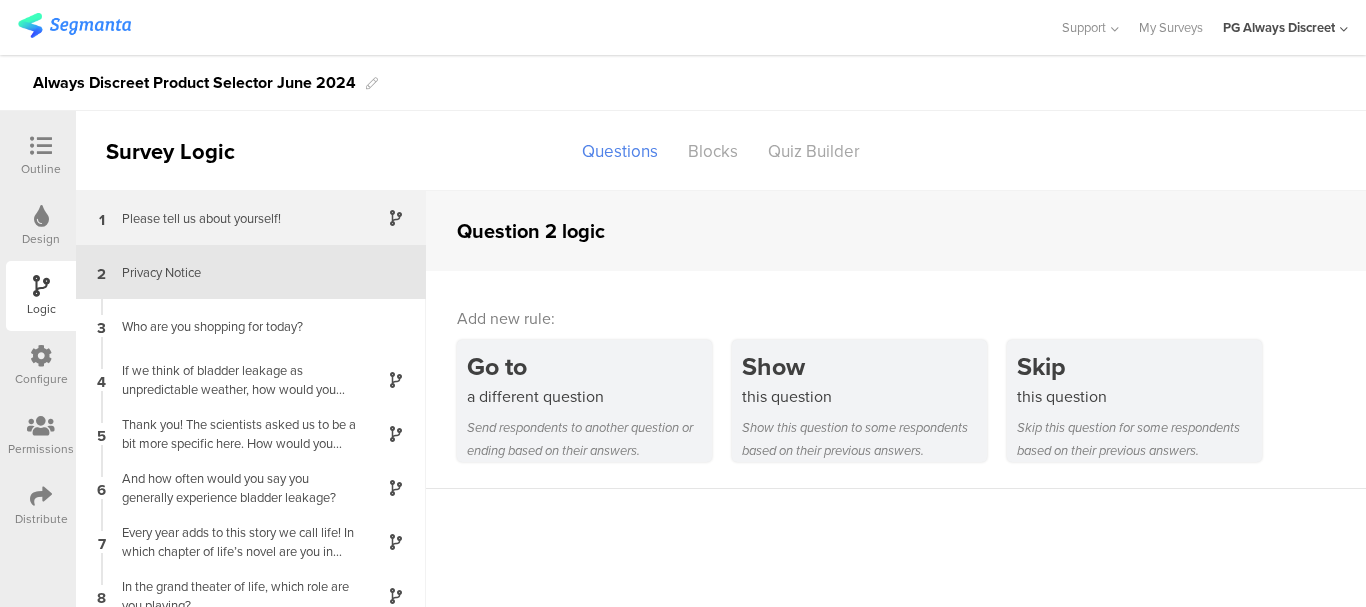 click on "Please tell us about yourself!" at bounding box center (235, 218) 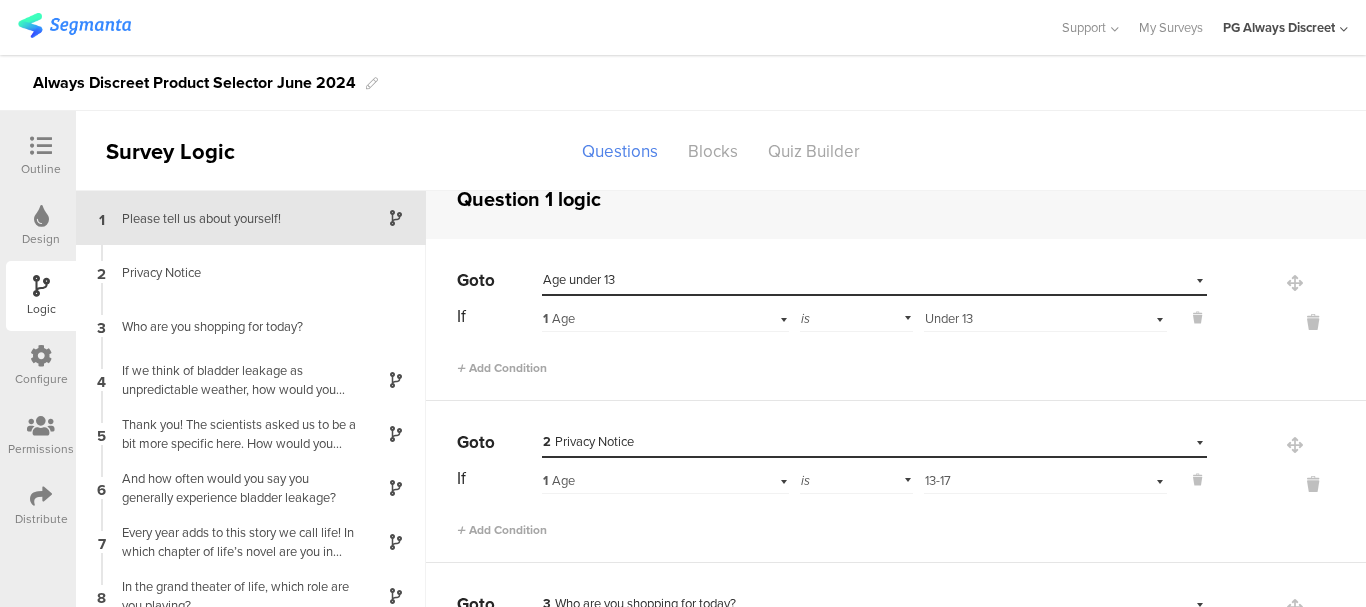 scroll, scrollTop: 0, scrollLeft: 0, axis: both 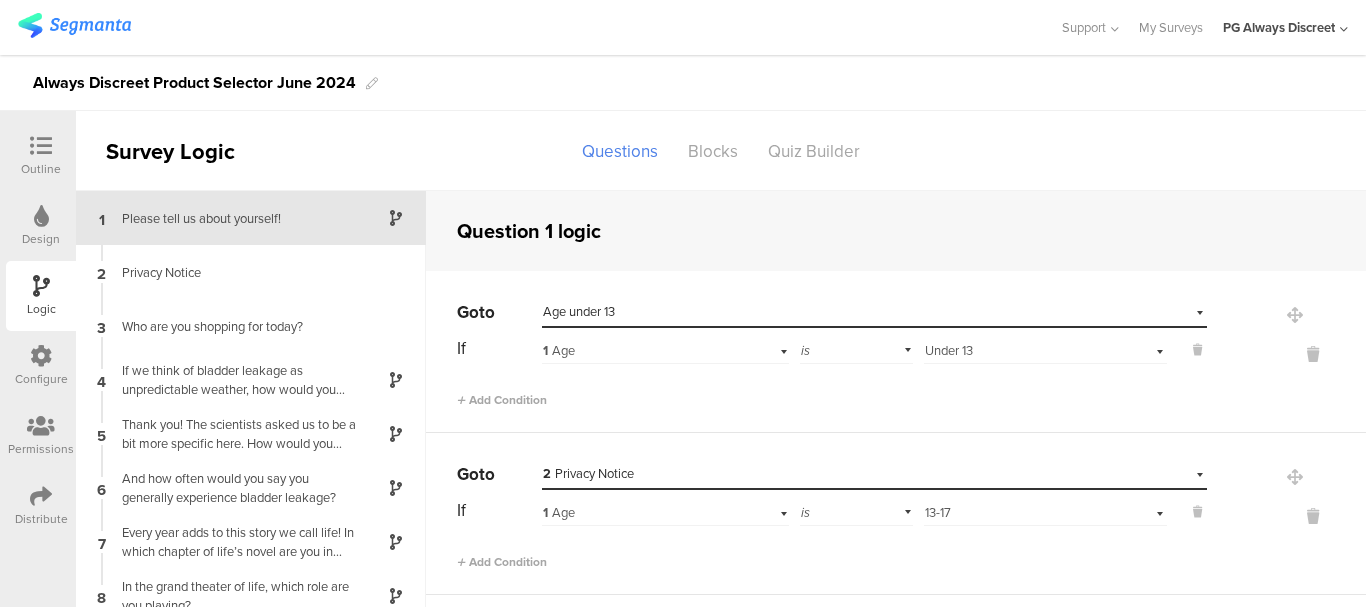 click at bounding box center (41, 146) 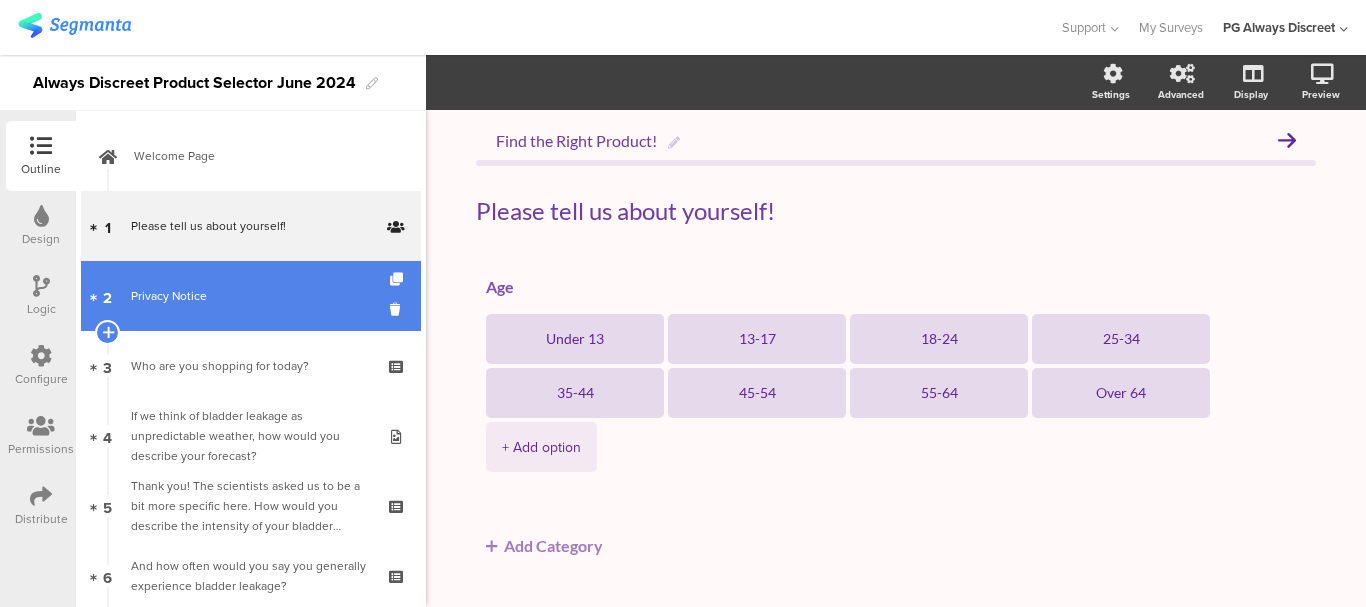 click on "2
Privacy Notice" at bounding box center [251, 296] 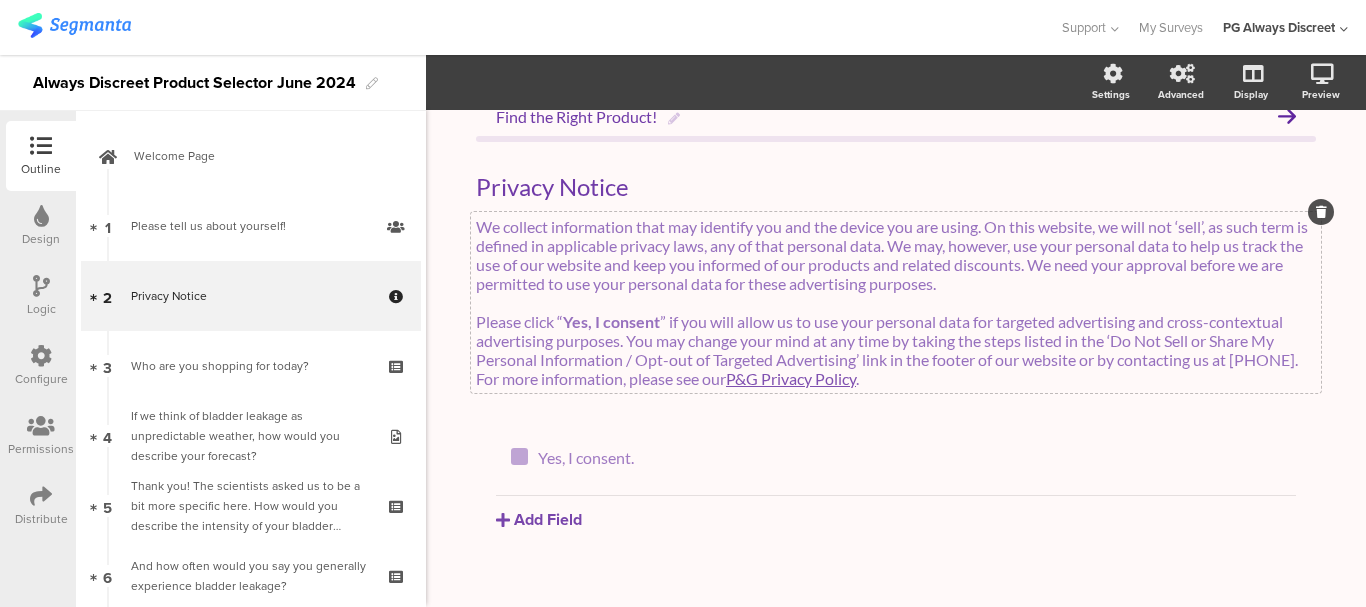 scroll, scrollTop: 0, scrollLeft: 0, axis: both 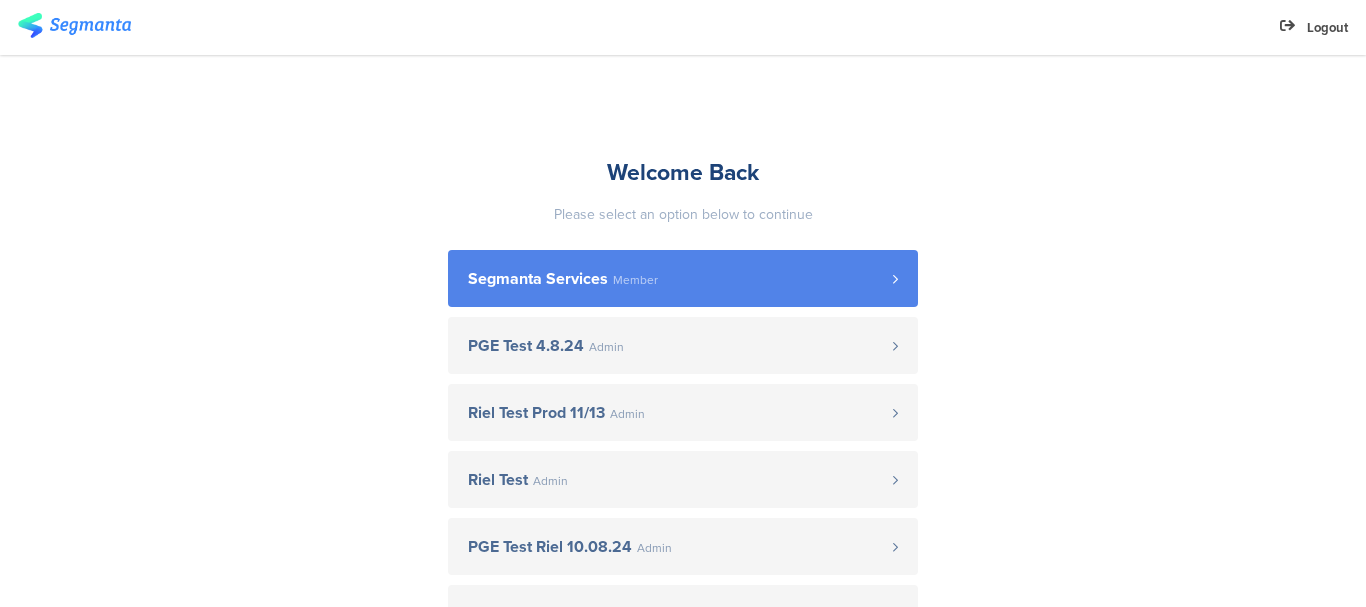 click on "Member" at bounding box center [635, 280] 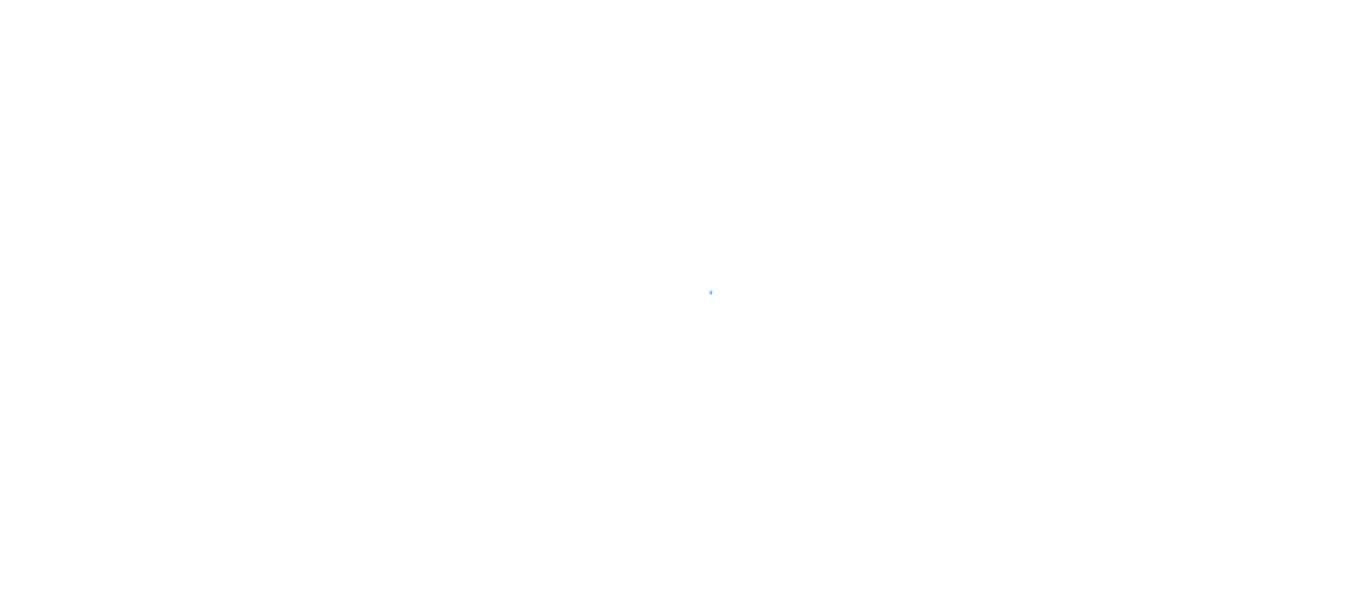scroll, scrollTop: 0, scrollLeft: 0, axis: both 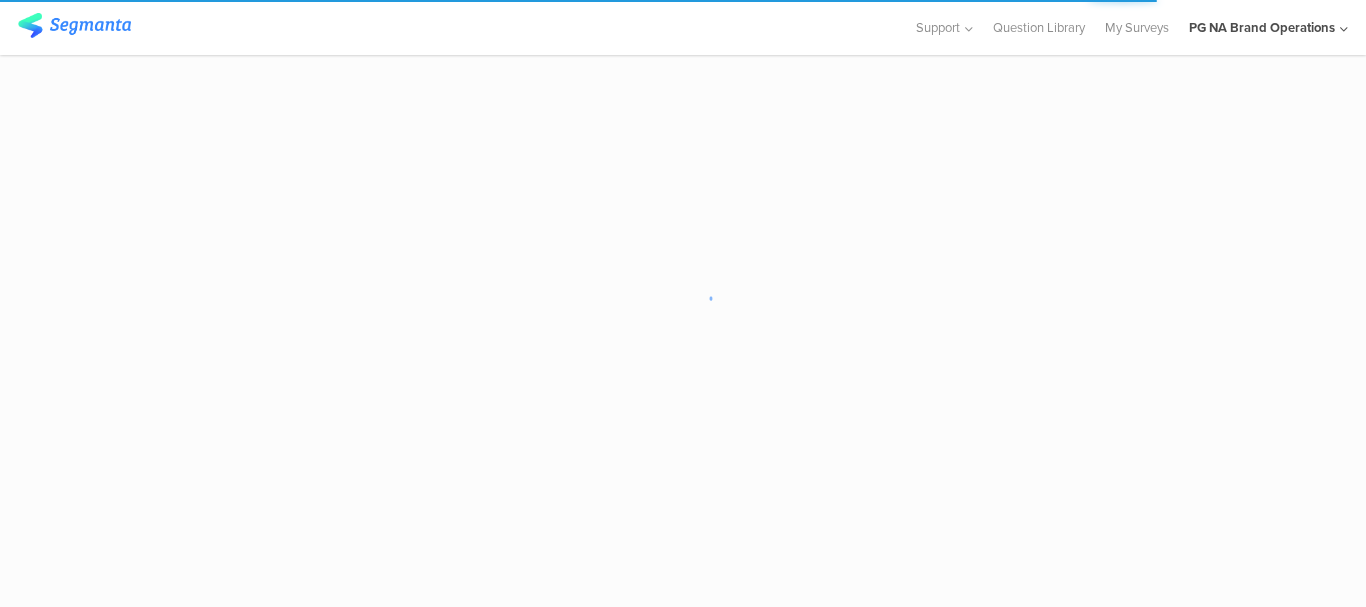 click on "PG NA Brand Operations" at bounding box center [1262, 27] 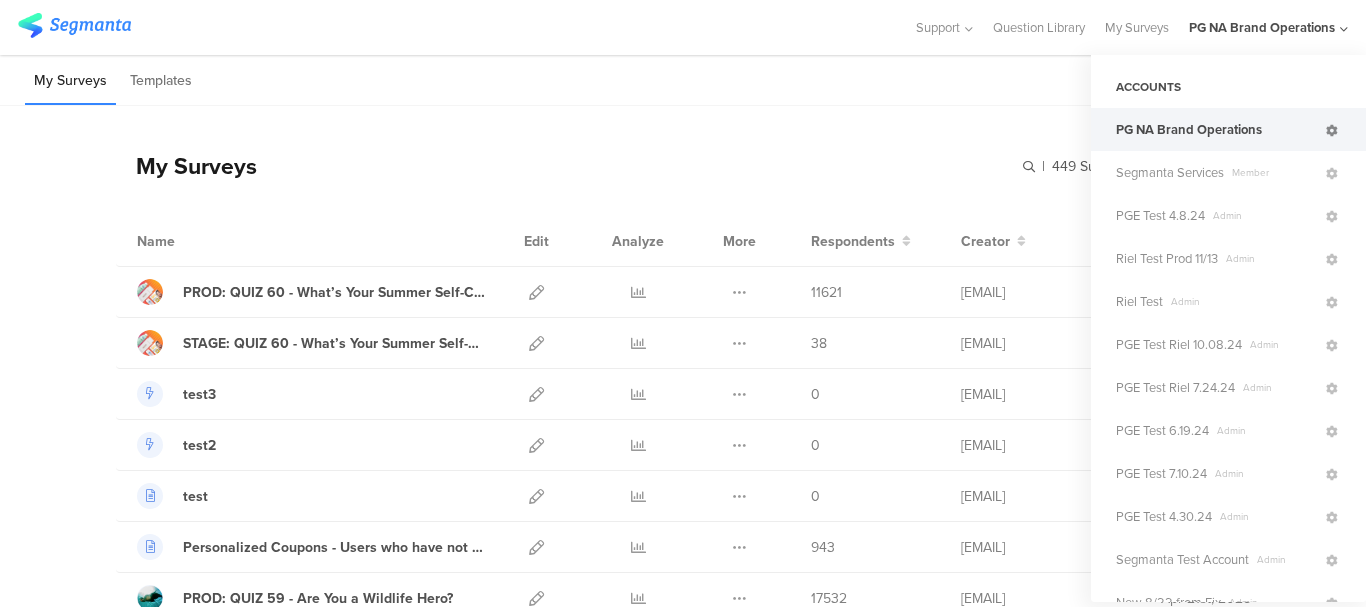 click at bounding box center [1332, 131] 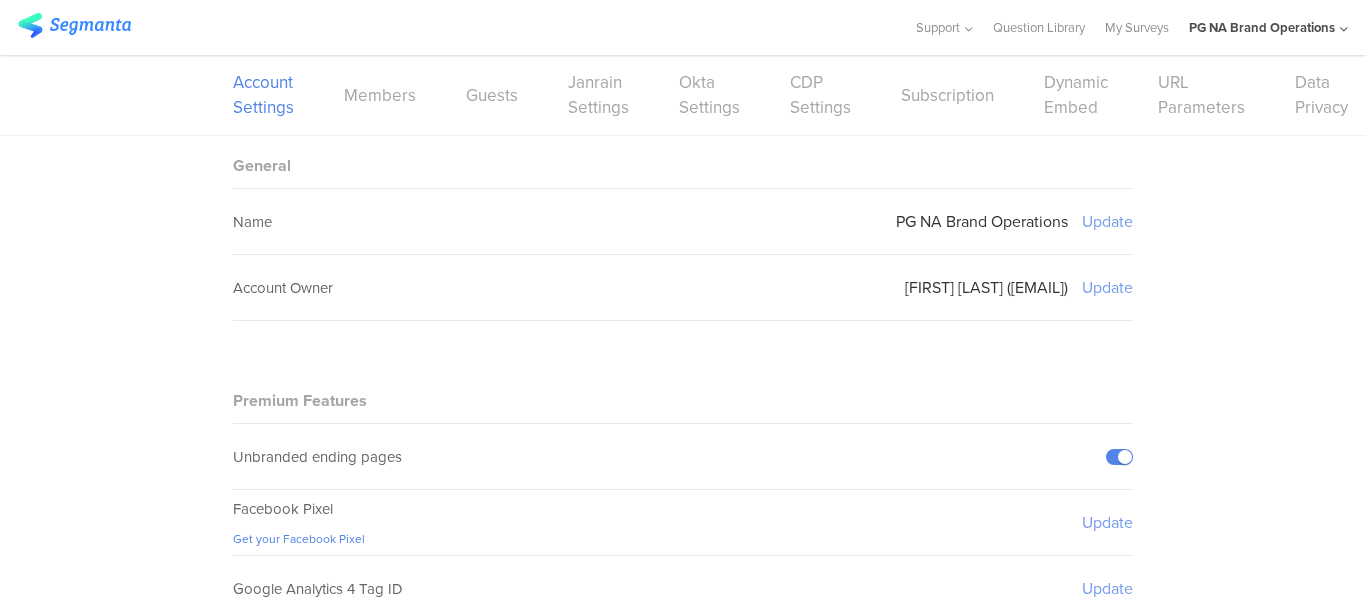 click on "Account Settings
Members
Guests
Janrain Settings
Okta Settings
CDP Settings
Subscription
Dynamic Embed
URL Parameters
Data Privacy" at bounding box center [683, 95] 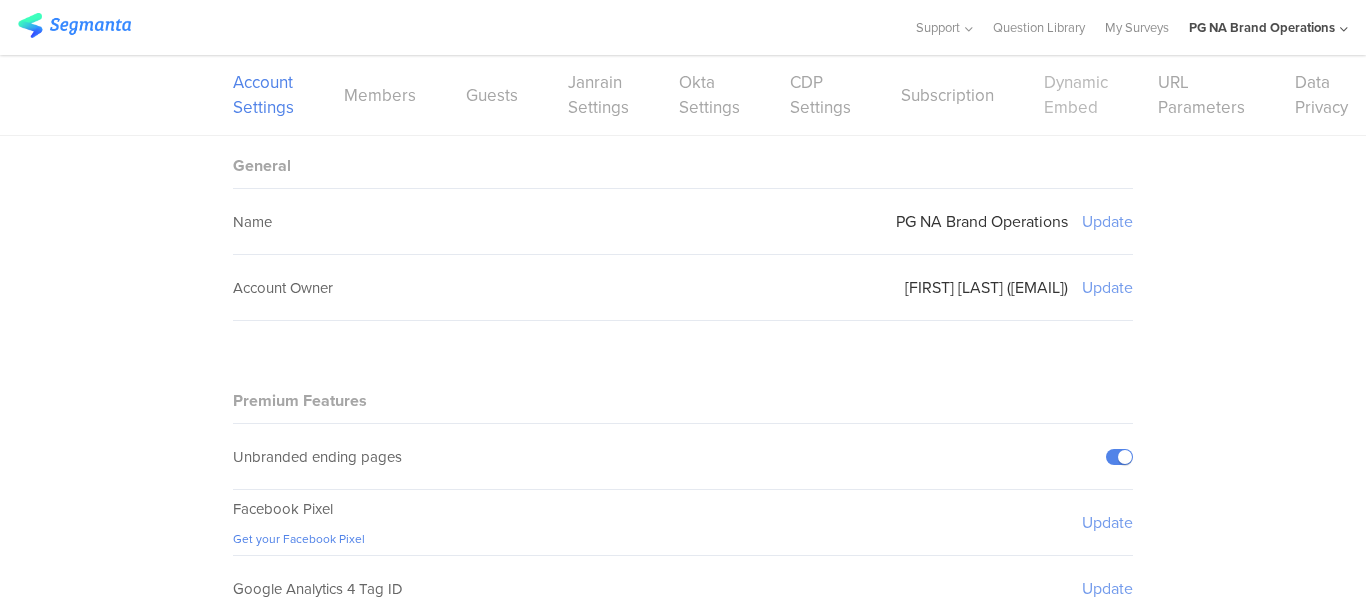 click on "Dynamic Embed" at bounding box center [1076, 95] 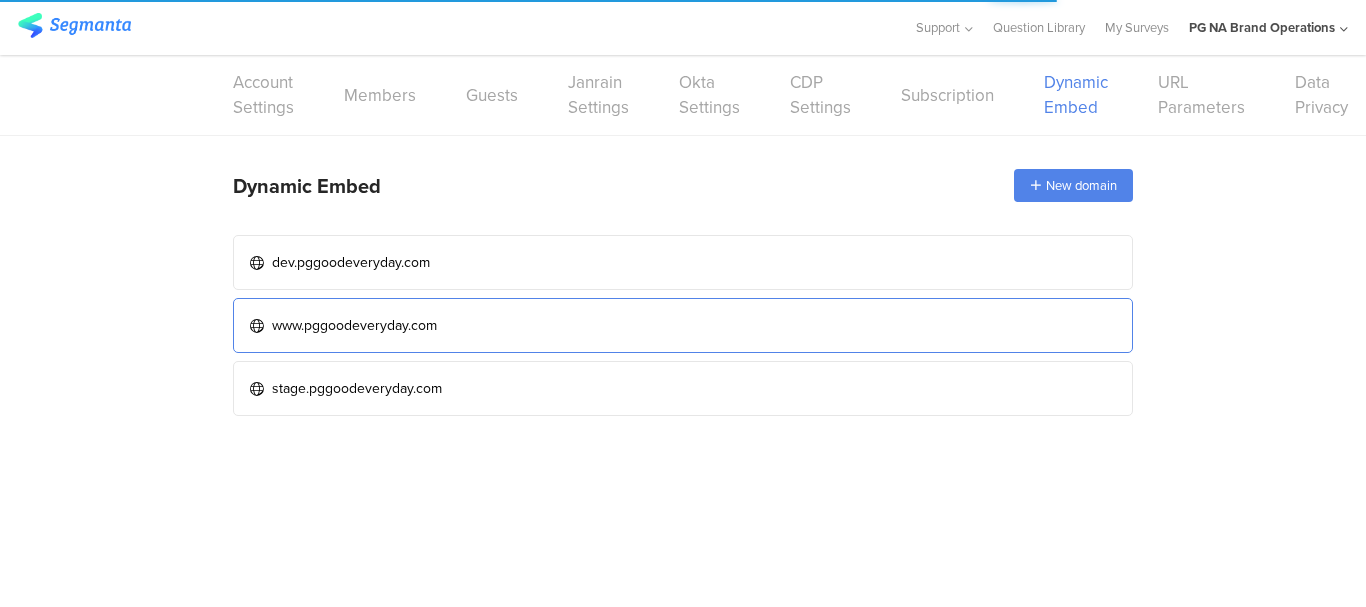 click on "www.pggoodeveryday.com" at bounding box center (683, 325) 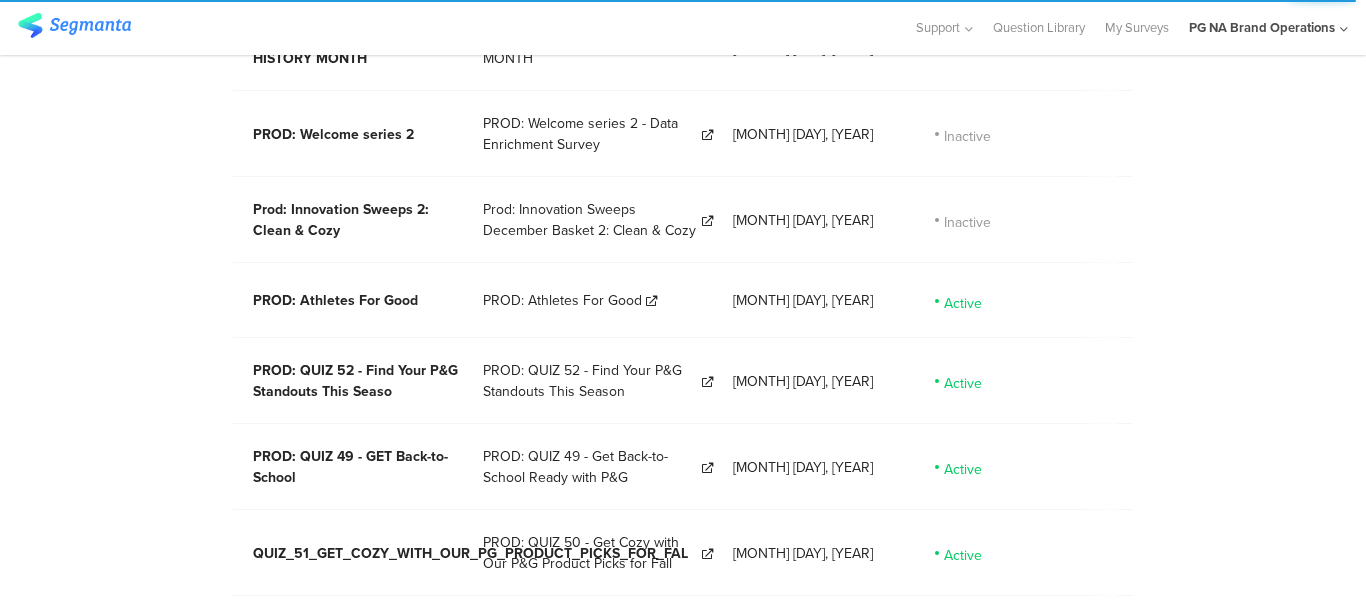 scroll, scrollTop: 10000, scrollLeft: 0, axis: vertical 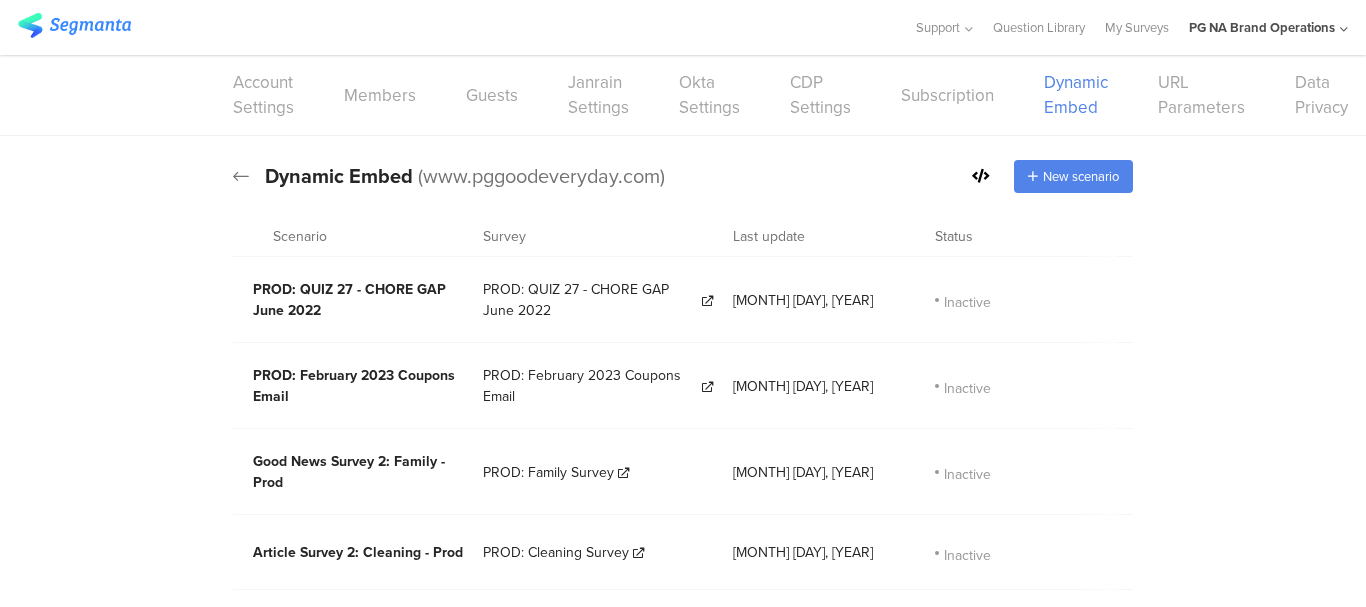 click at bounding box center (241, 176) 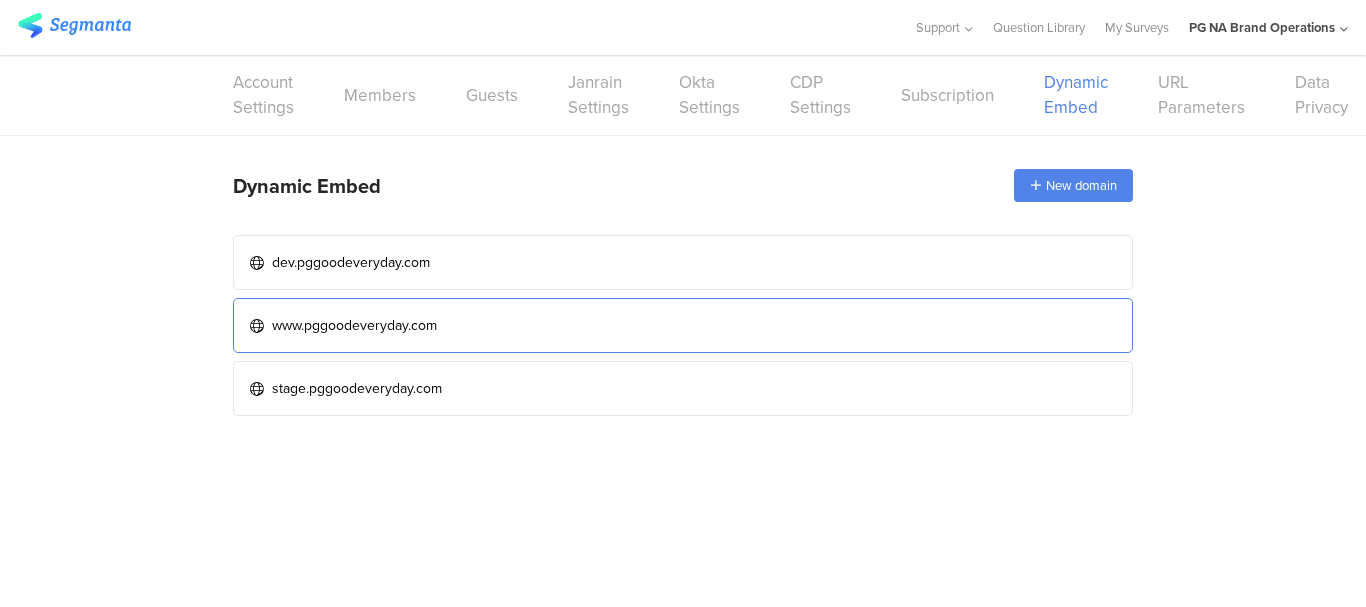 click on "www.pggoodeveryday.com" at bounding box center [354, 325] 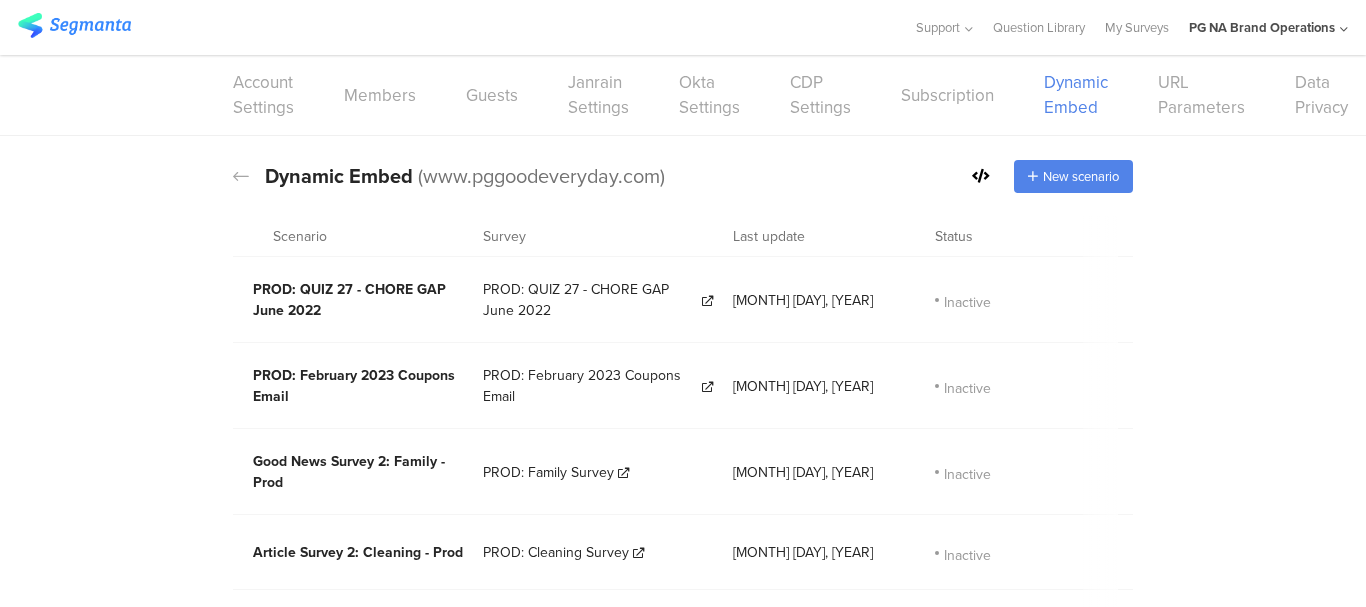 click at bounding box center [981, 176] 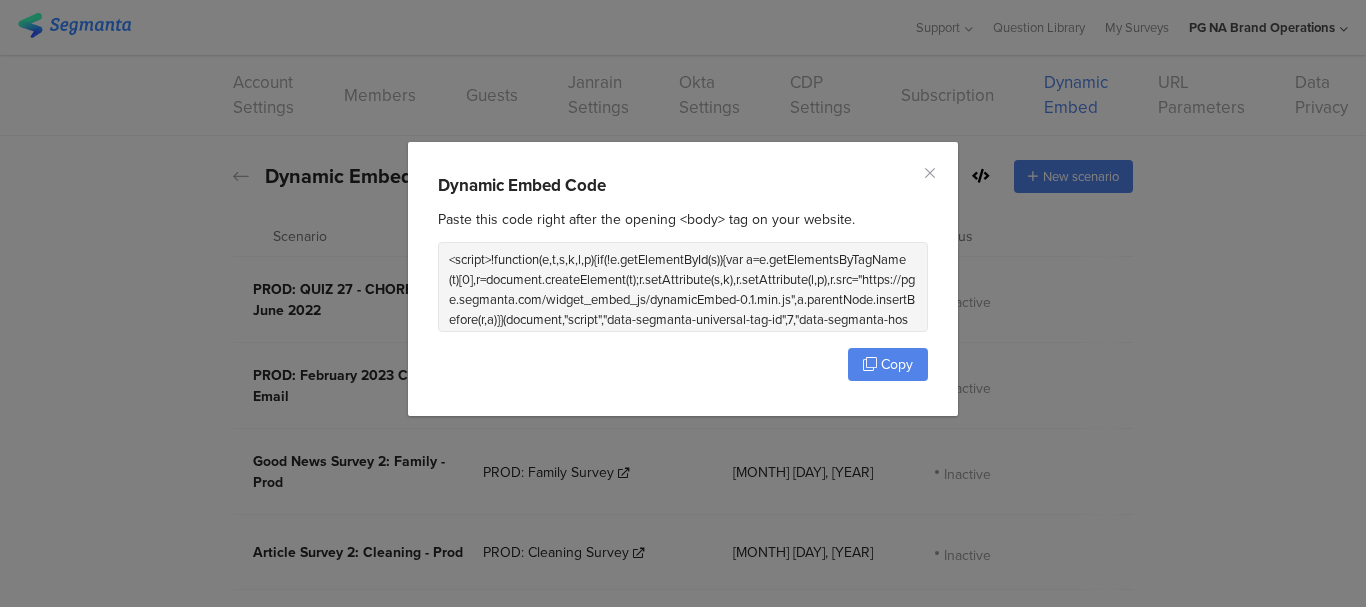 scroll, scrollTop: 26, scrollLeft: 0, axis: vertical 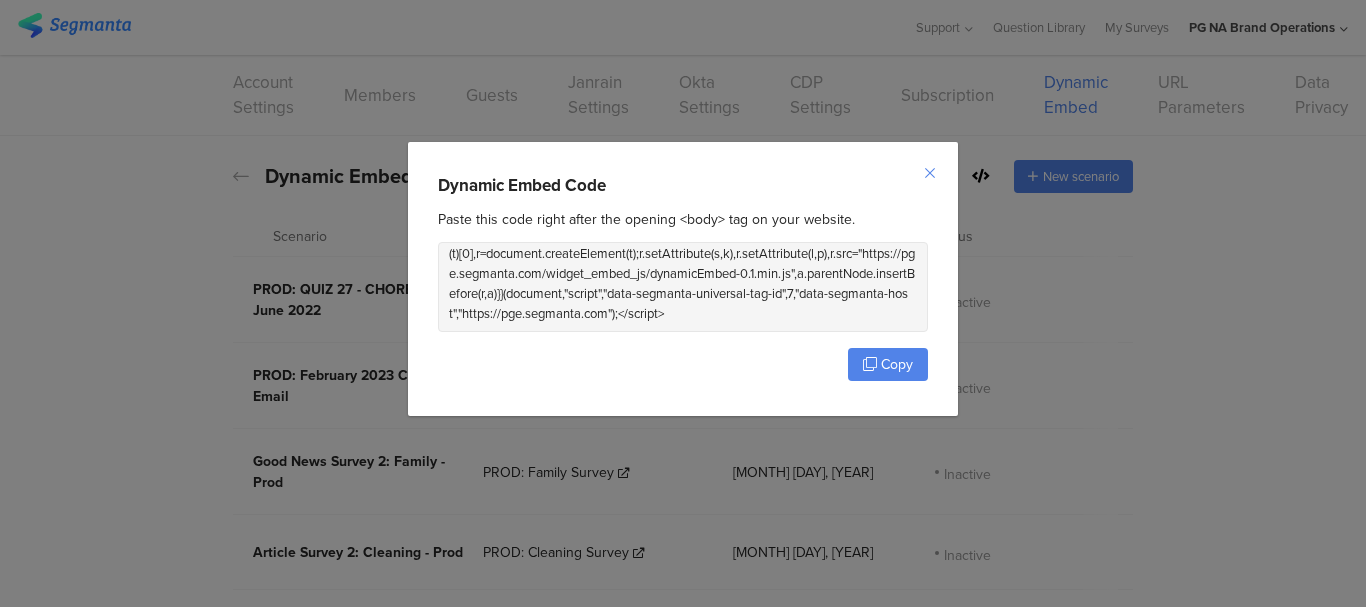 click at bounding box center [930, 173] 